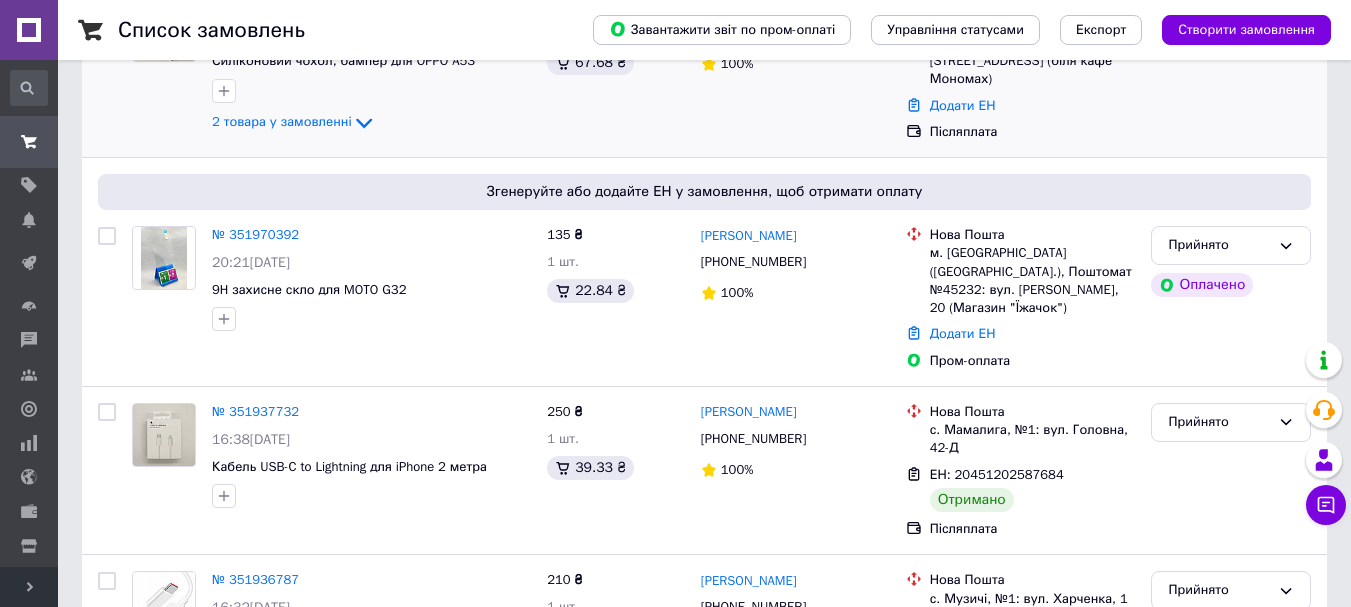 scroll, scrollTop: 100, scrollLeft: 0, axis: vertical 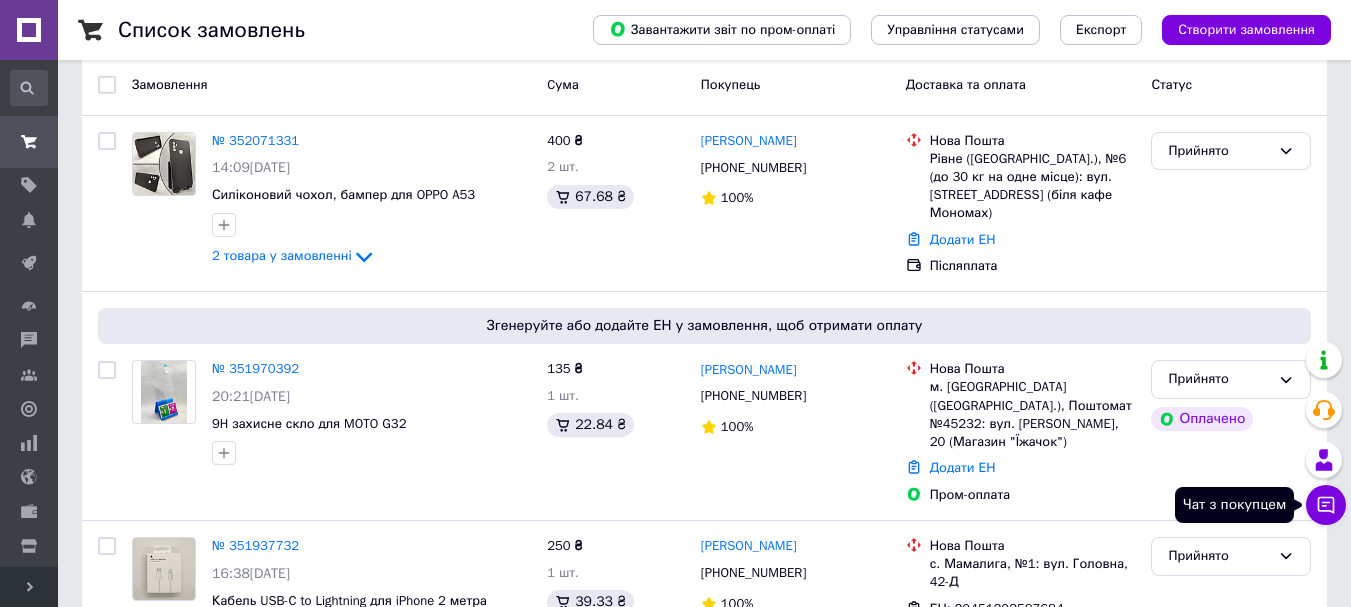 click 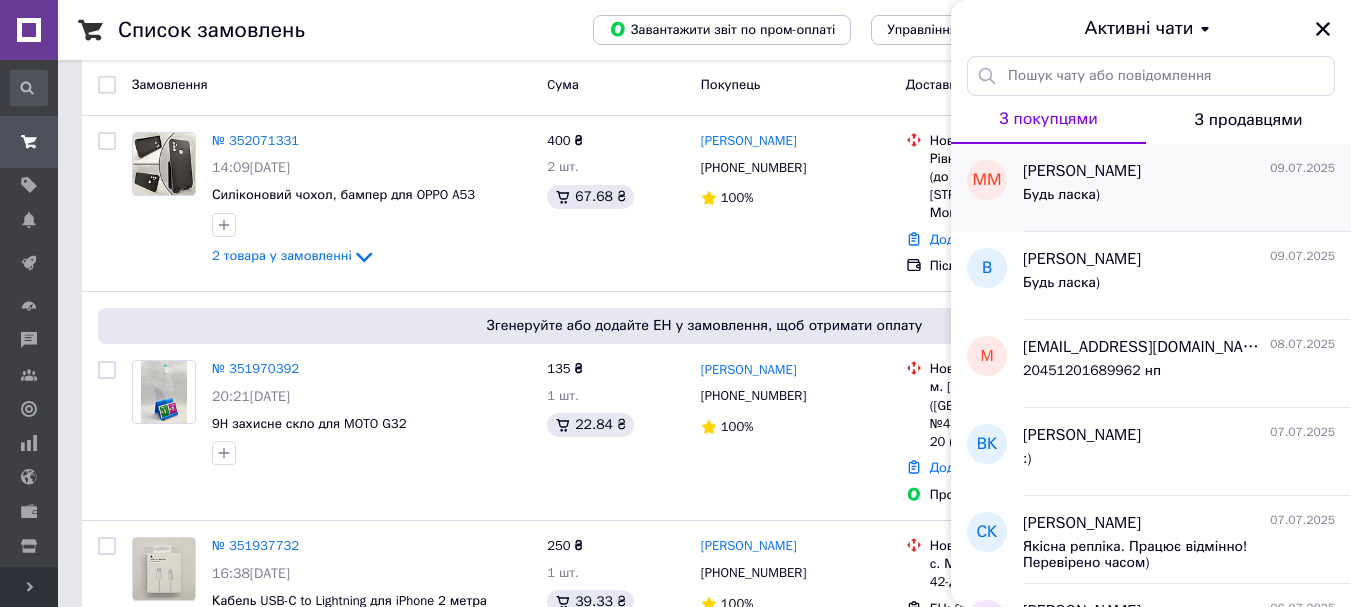 click on "Будь ласка)" at bounding box center (1179, 199) 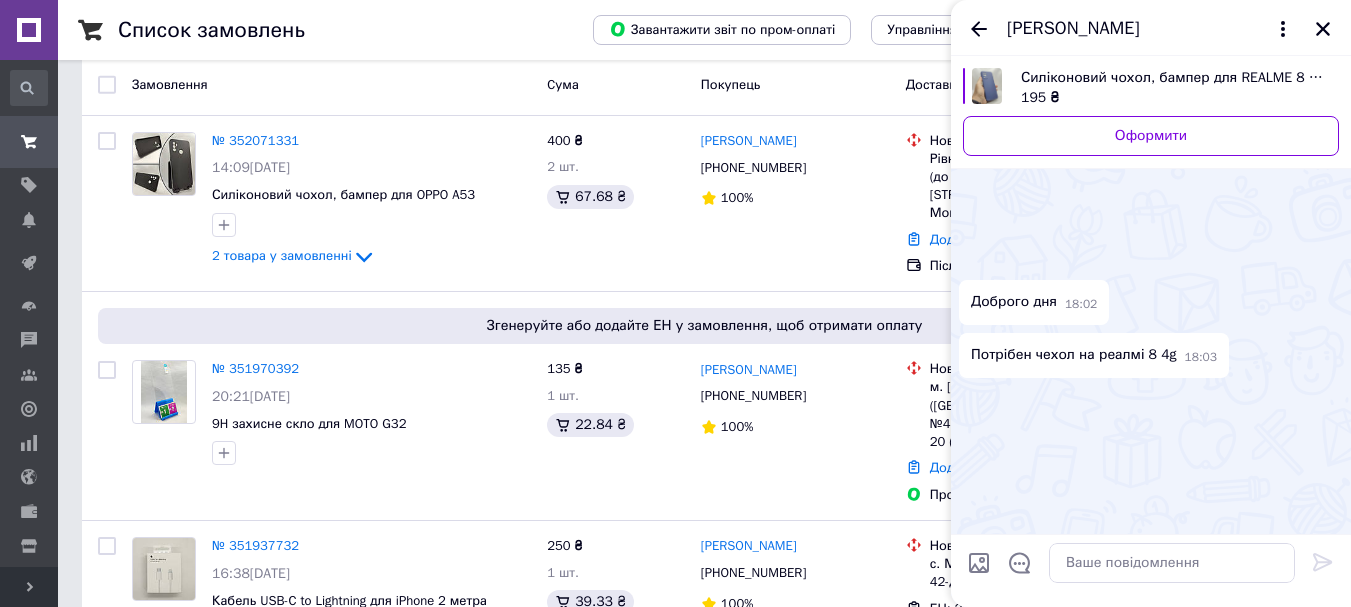scroll, scrollTop: 1793, scrollLeft: 0, axis: vertical 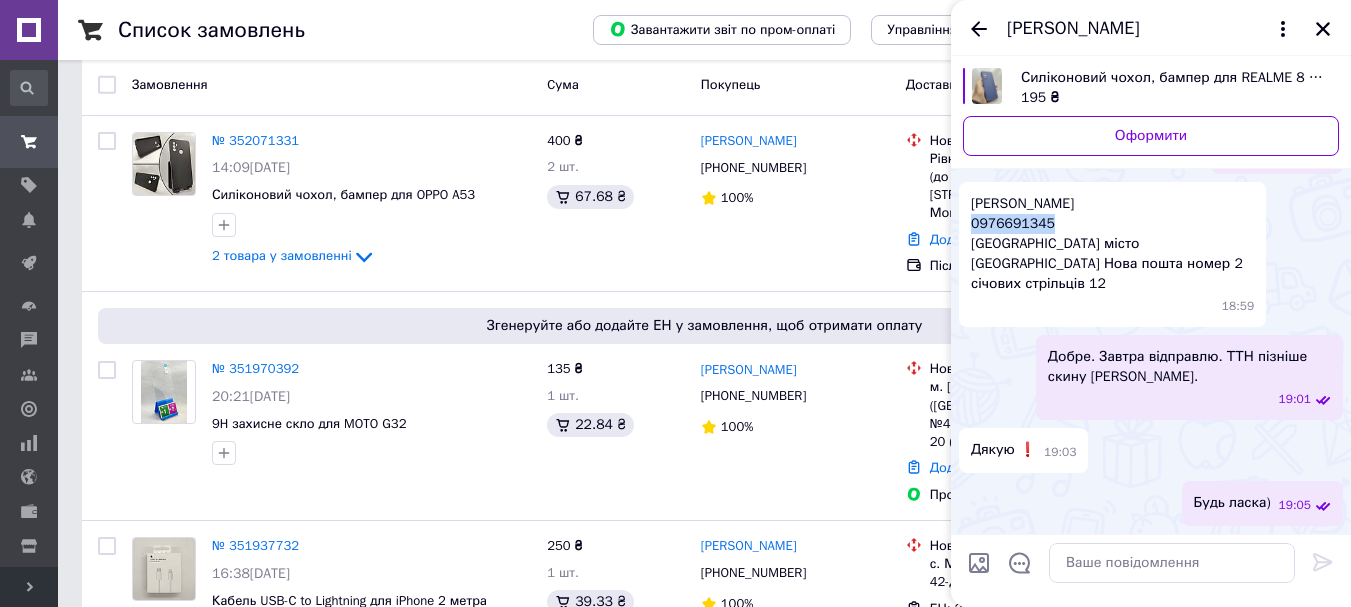 drag, startPoint x: 1047, startPoint y: 246, endPoint x: 973, endPoint y: 245, distance: 74.00676 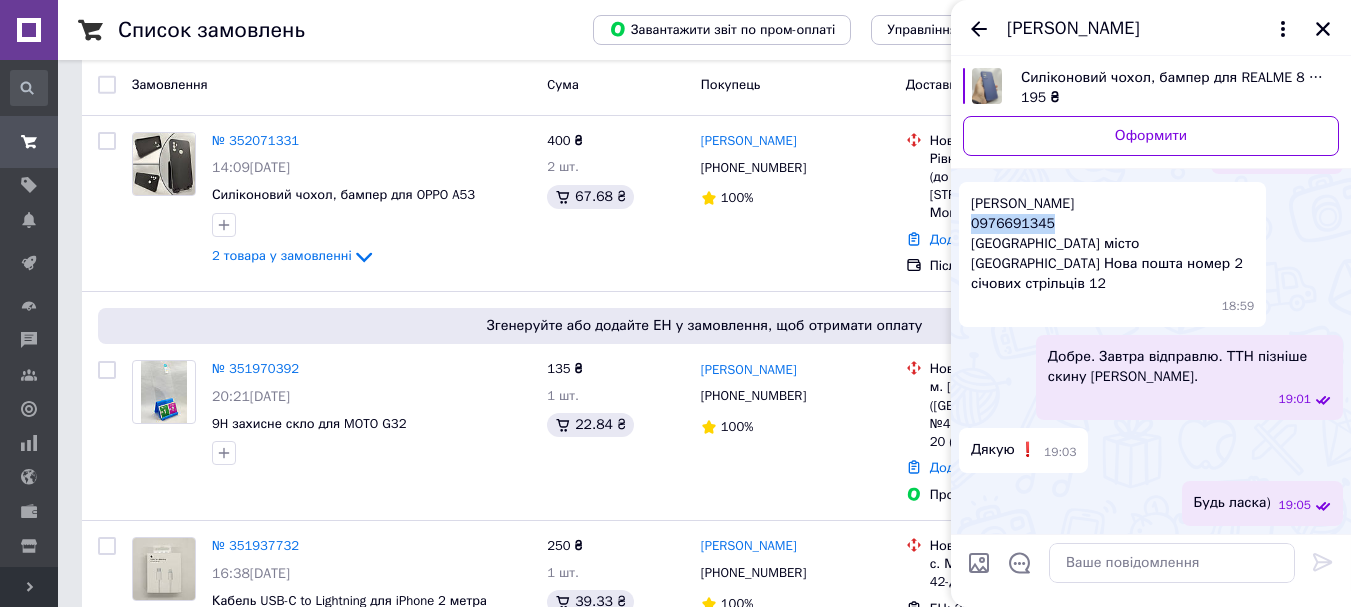 scroll, scrollTop: 1242, scrollLeft: 0, axis: vertical 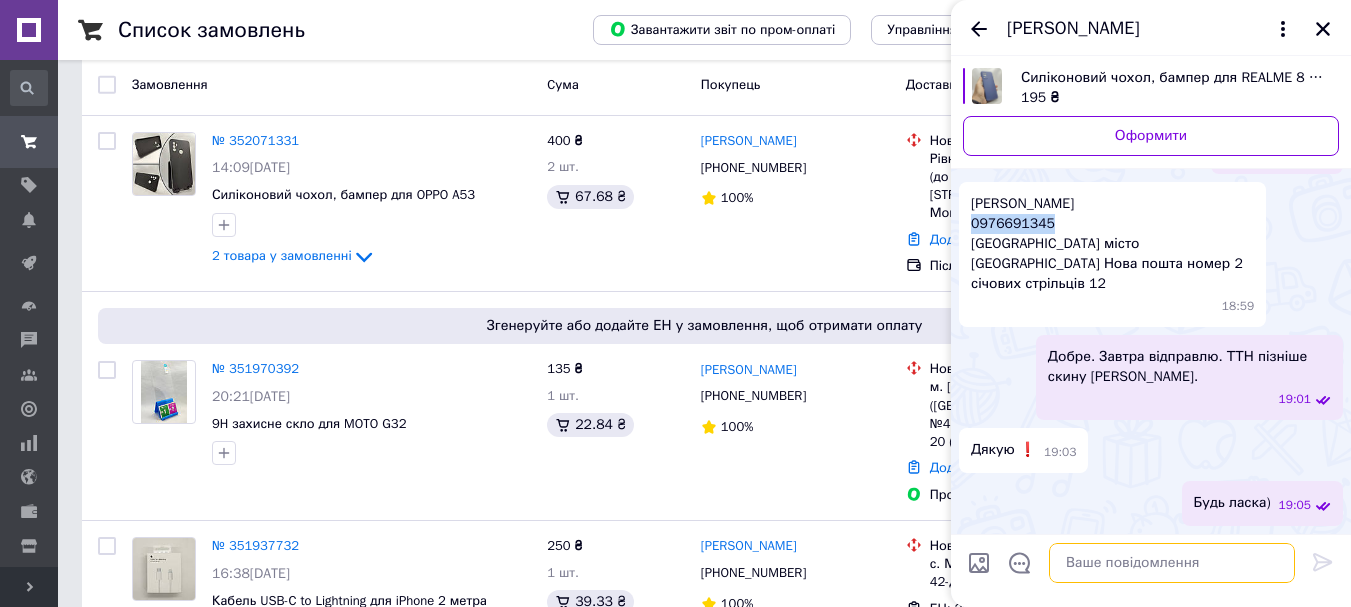 click at bounding box center [1172, 563] 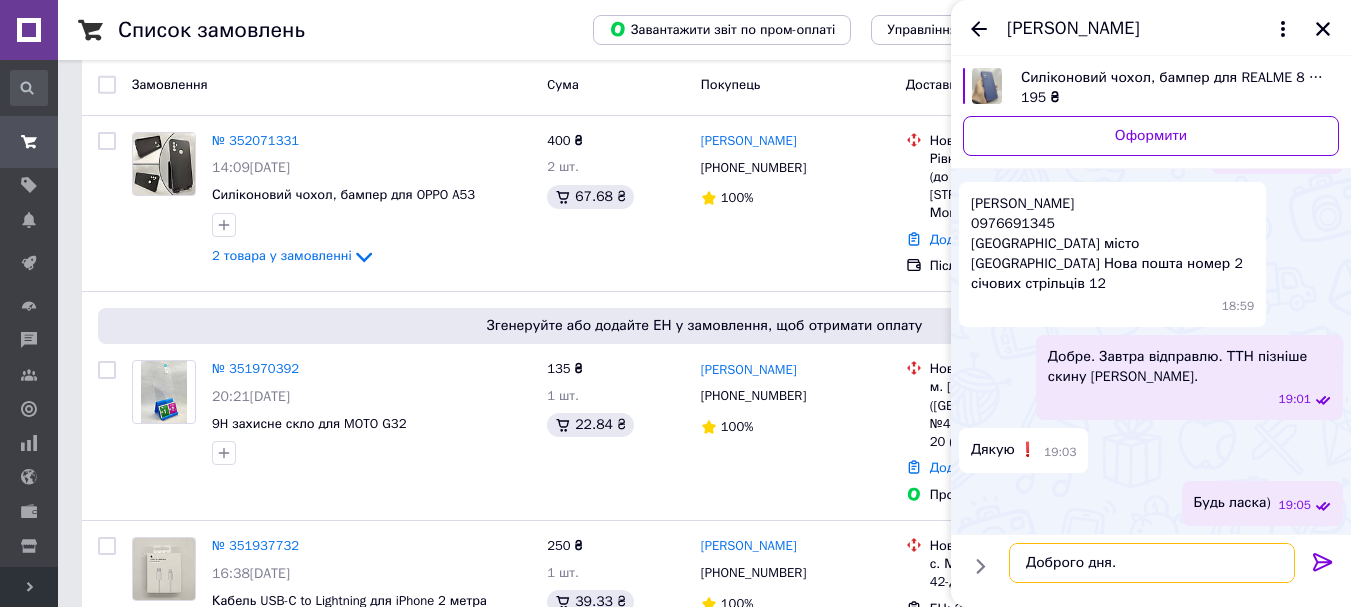 paste on "20451203266180" 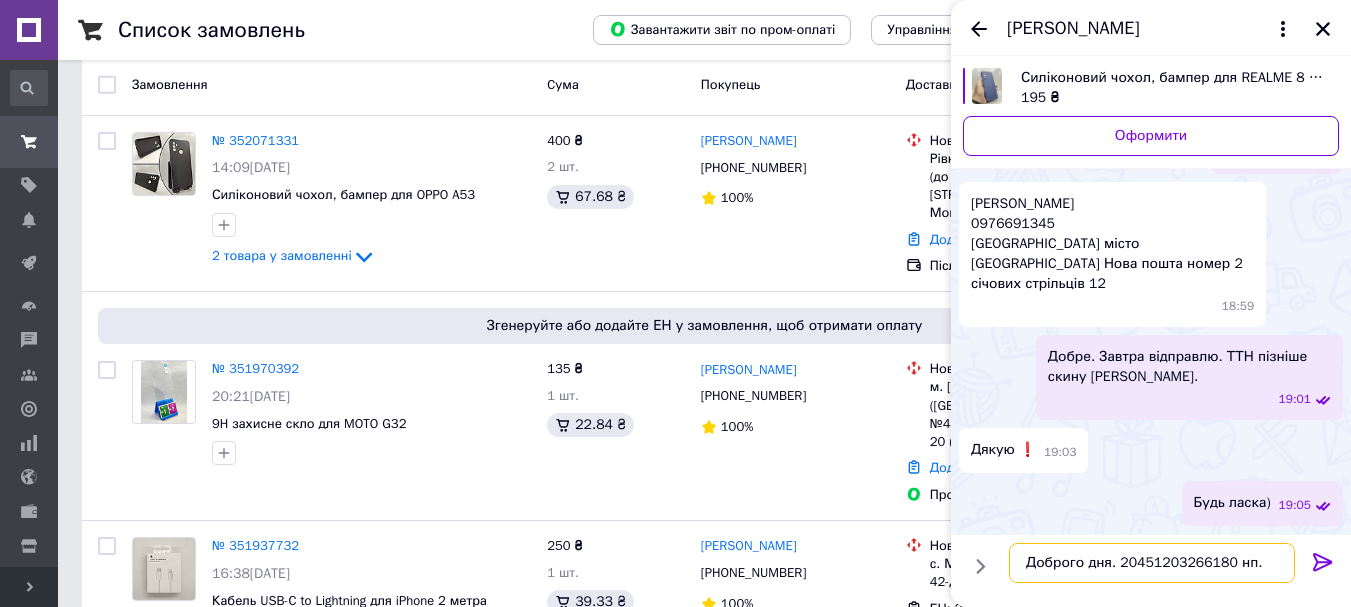 type on "Доброго дня. 20451203266180 нп." 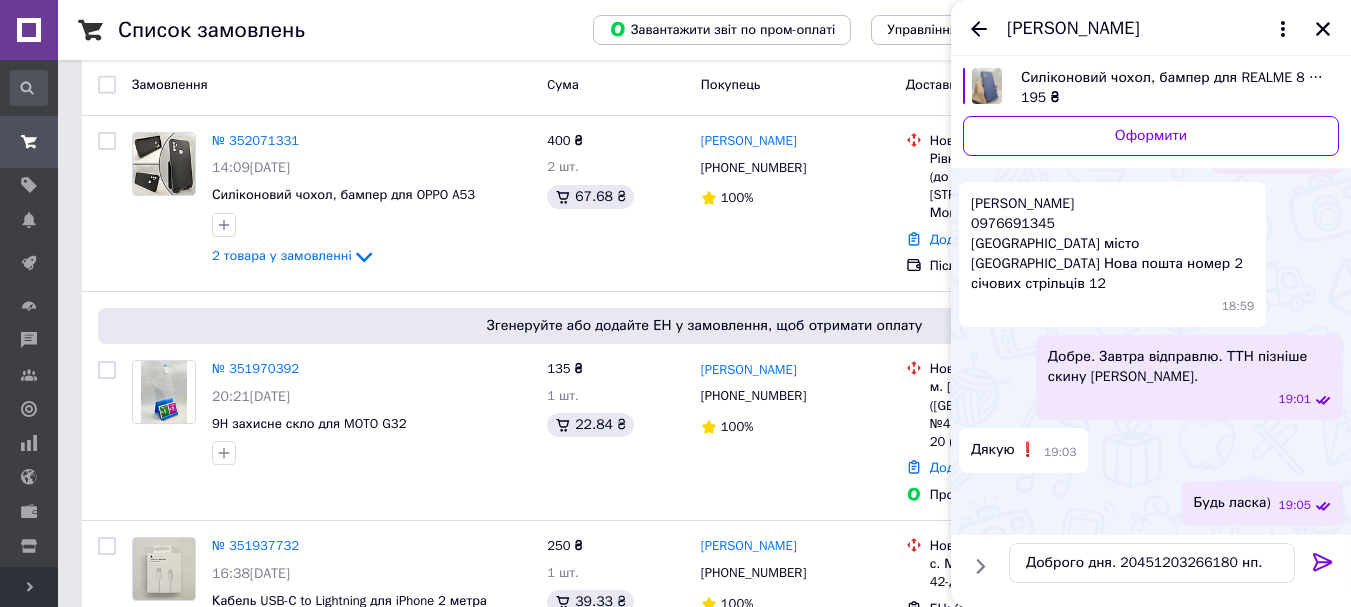 click 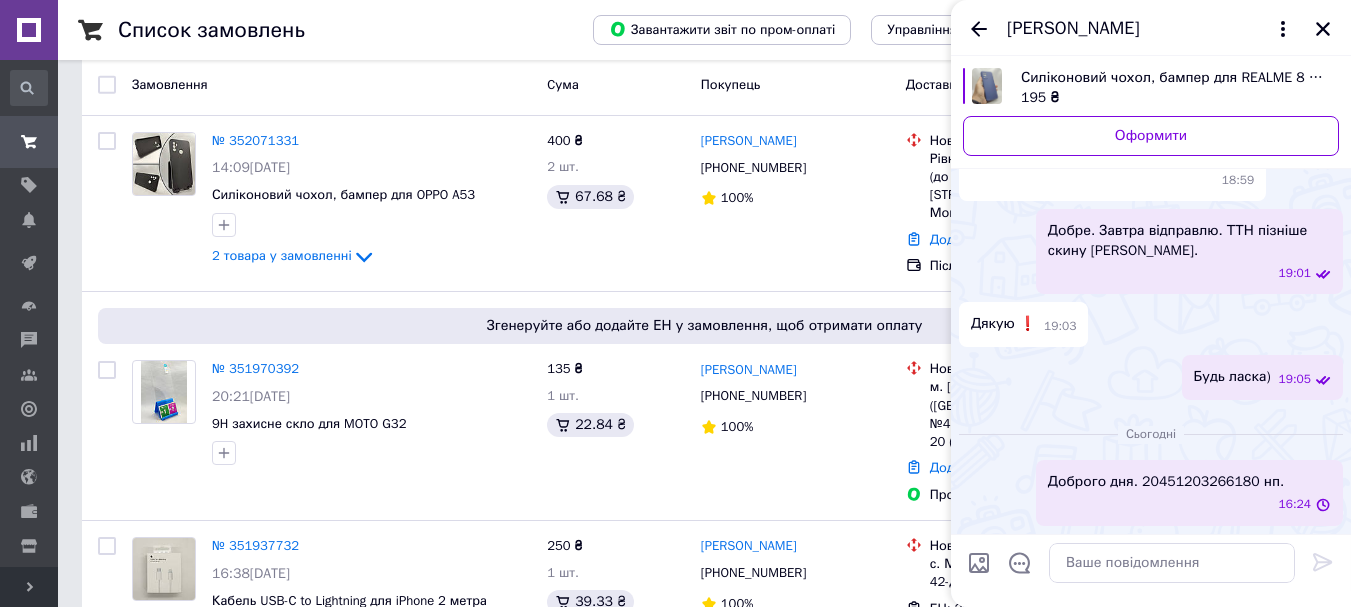 scroll, scrollTop: 1847, scrollLeft: 0, axis: vertical 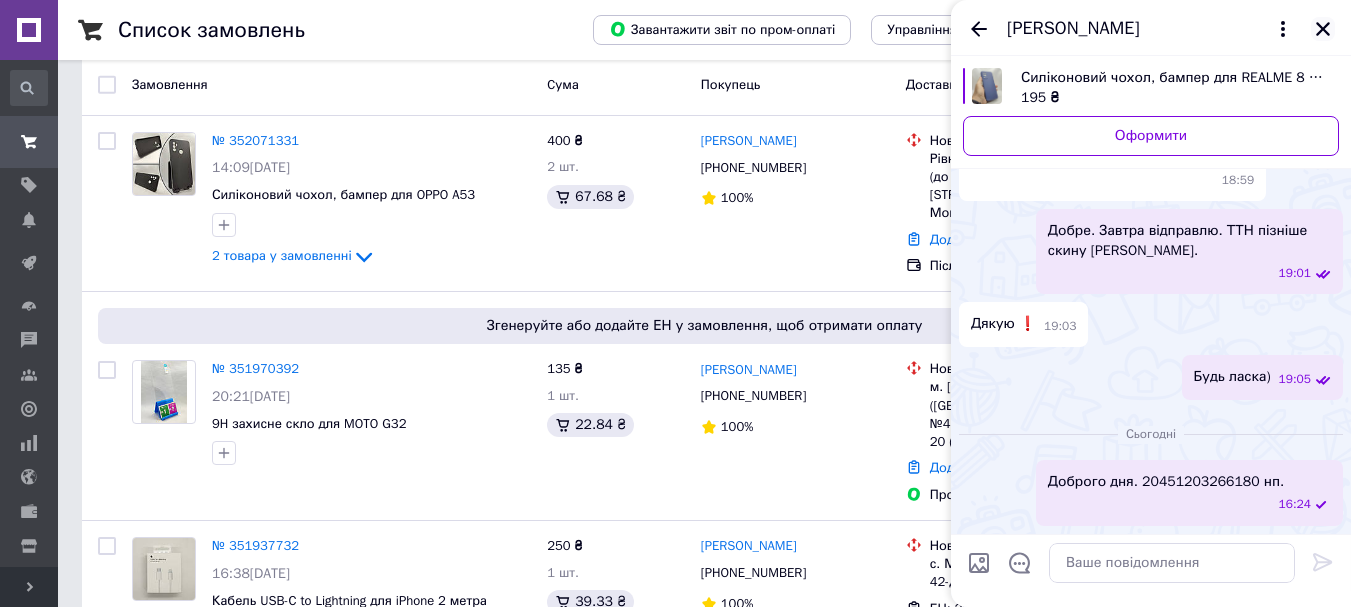click 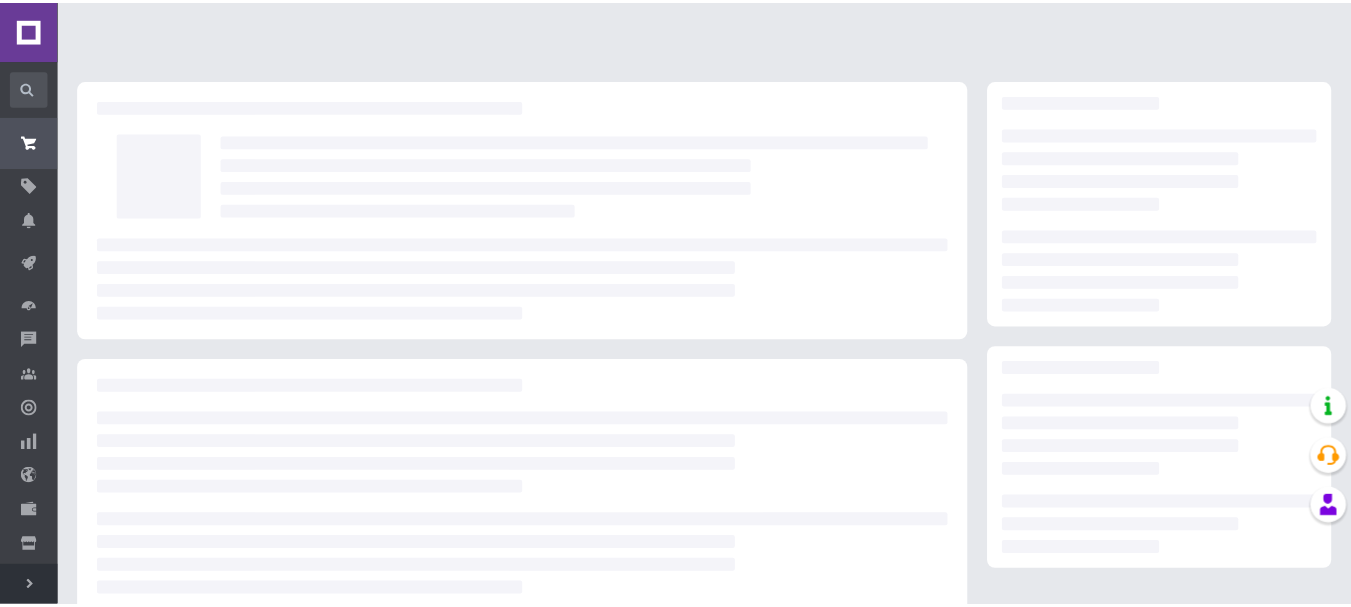scroll, scrollTop: 0, scrollLeft: 0, axis: both 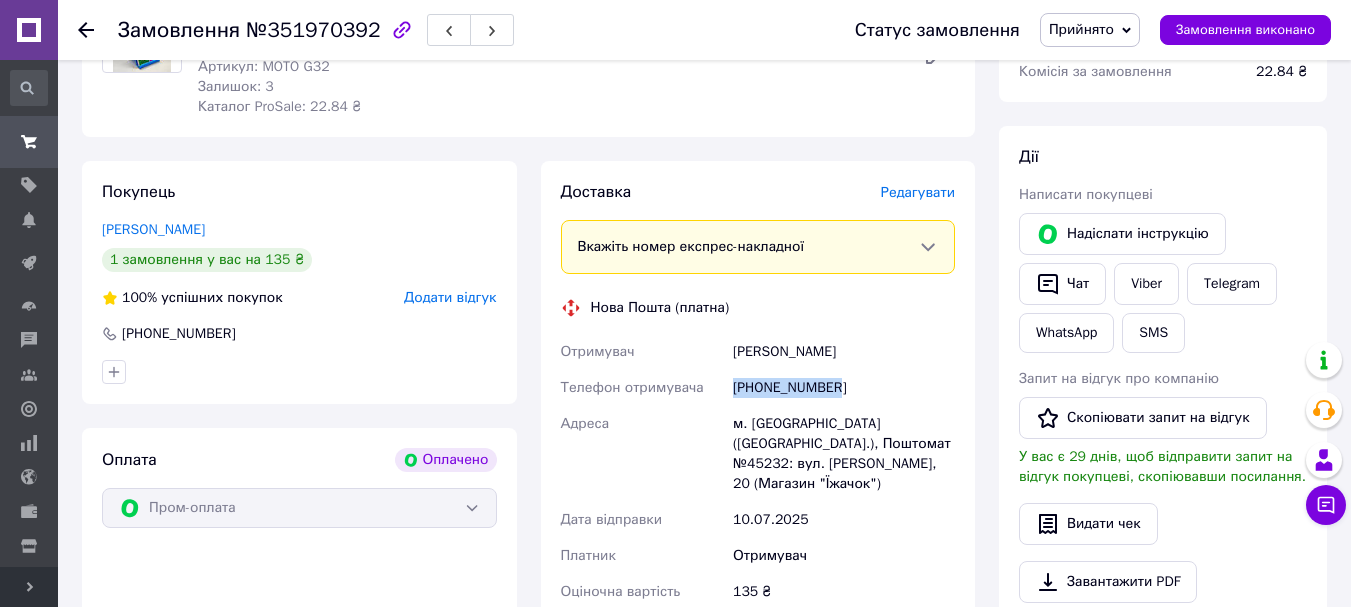 drag, startPoint x: 834, startPoint y: 393, endPoint x: 734, endPoint y: 388, distance: 100.12492 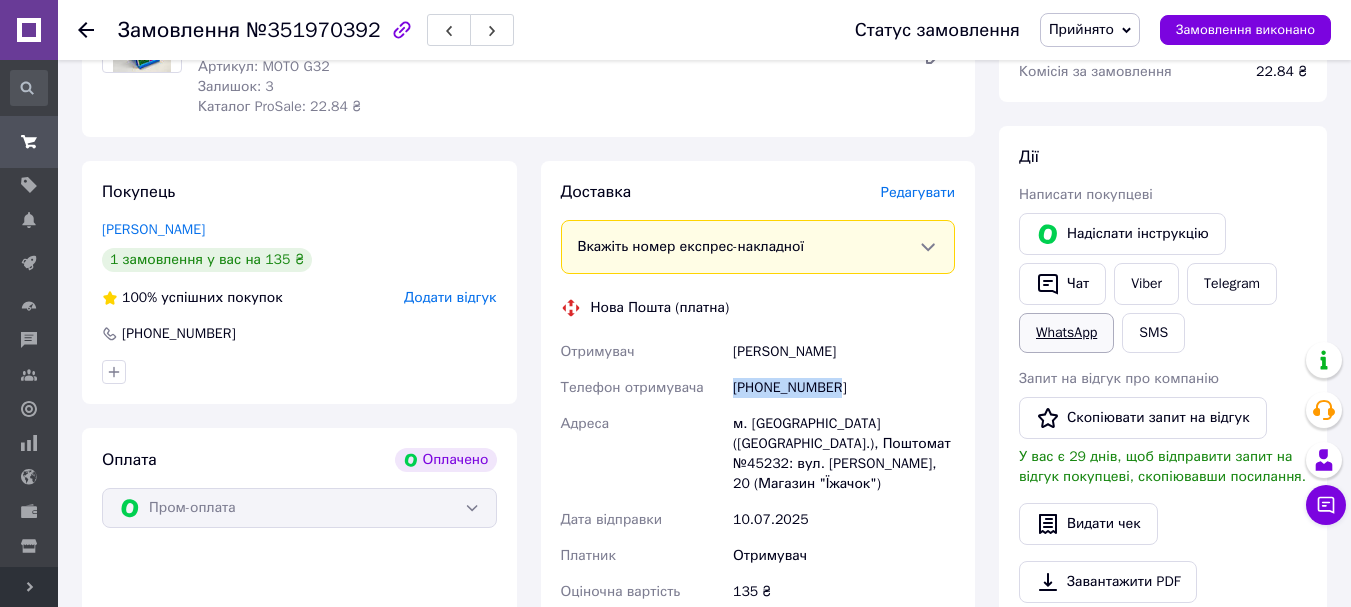 scroll, scrollTop: 400, scrollLeft: 0, axis: vertical 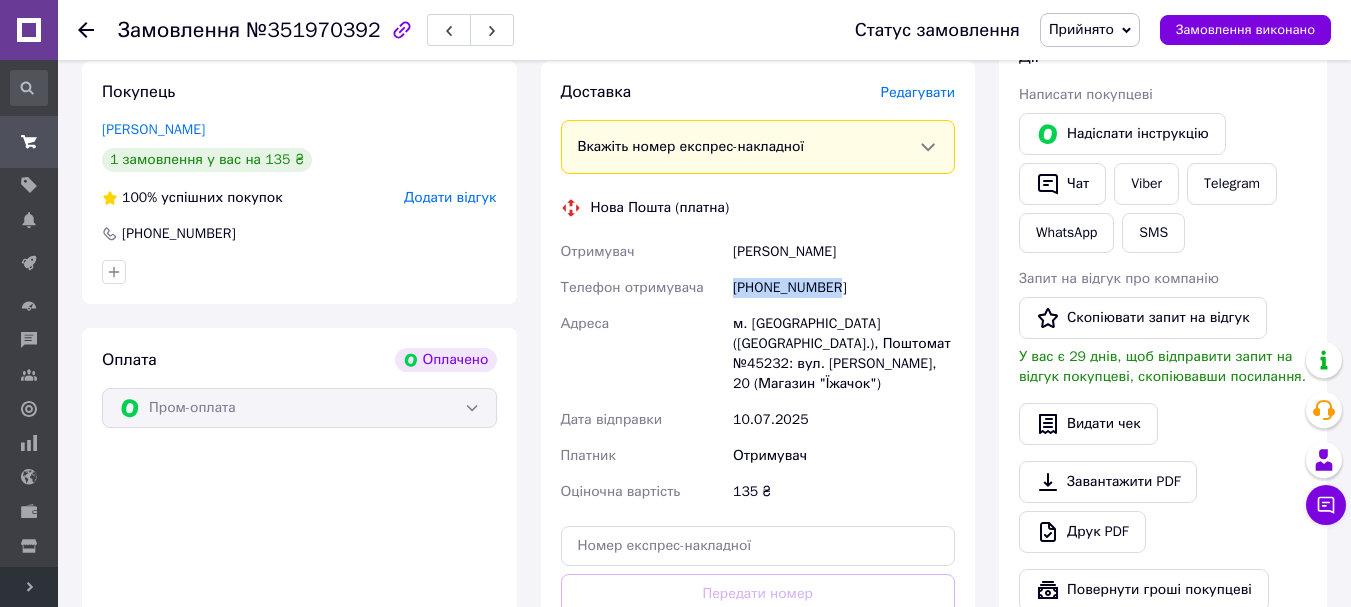 drag, startPoint x: 732, startPoint y: 253, endPoint x: 855, endPoint y: 253, distance: 123 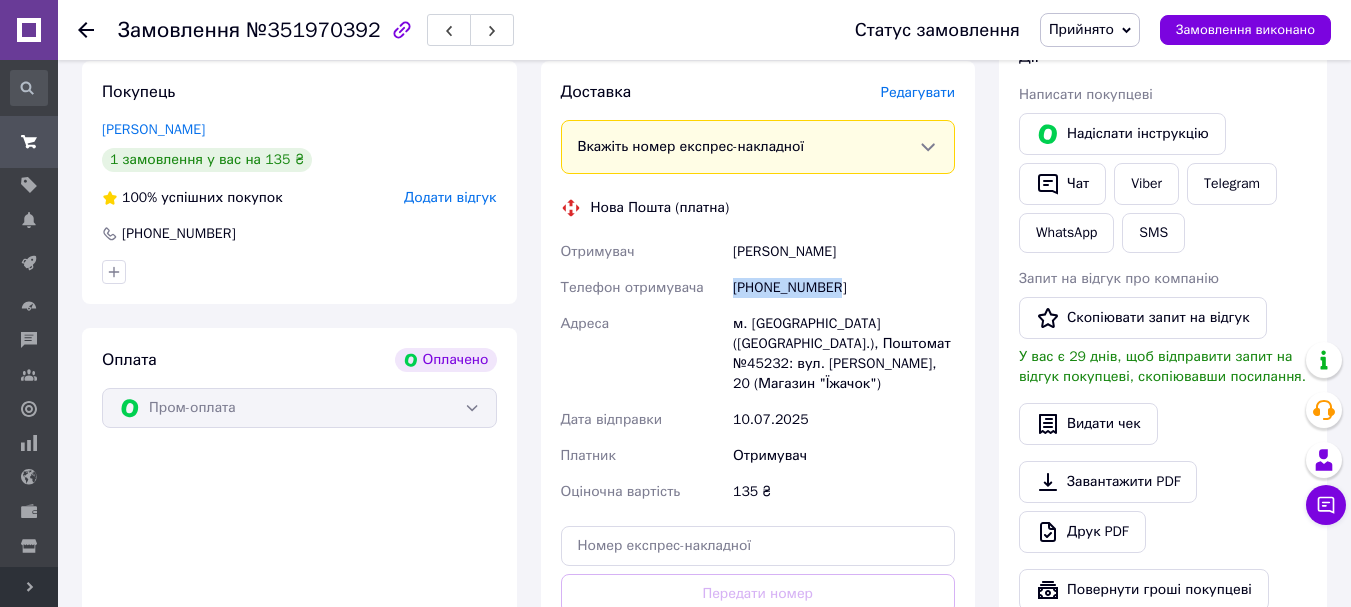 drag, startPoint x: 809, startPoint y: 287, endPoint x: 729, endPoint y: 298, distance: 80.75271 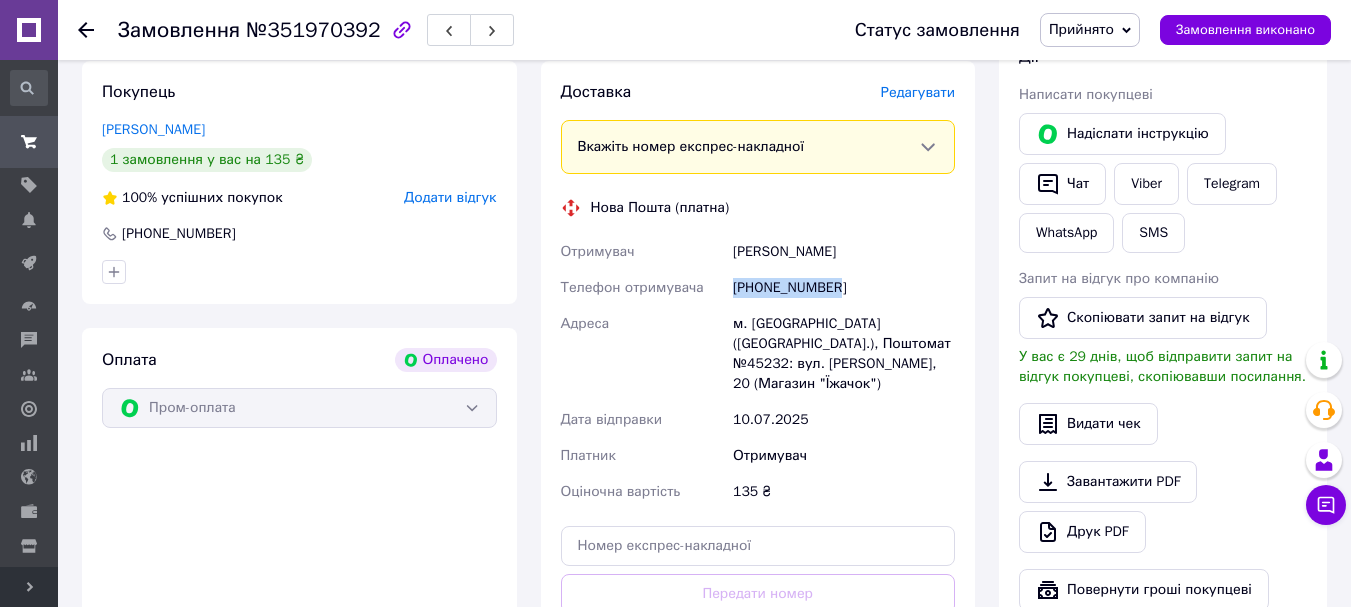 drag, startPoint x: 857, startPoint y: 253, endPoint x: 733, endPoint y: 250, distance: 124.036285 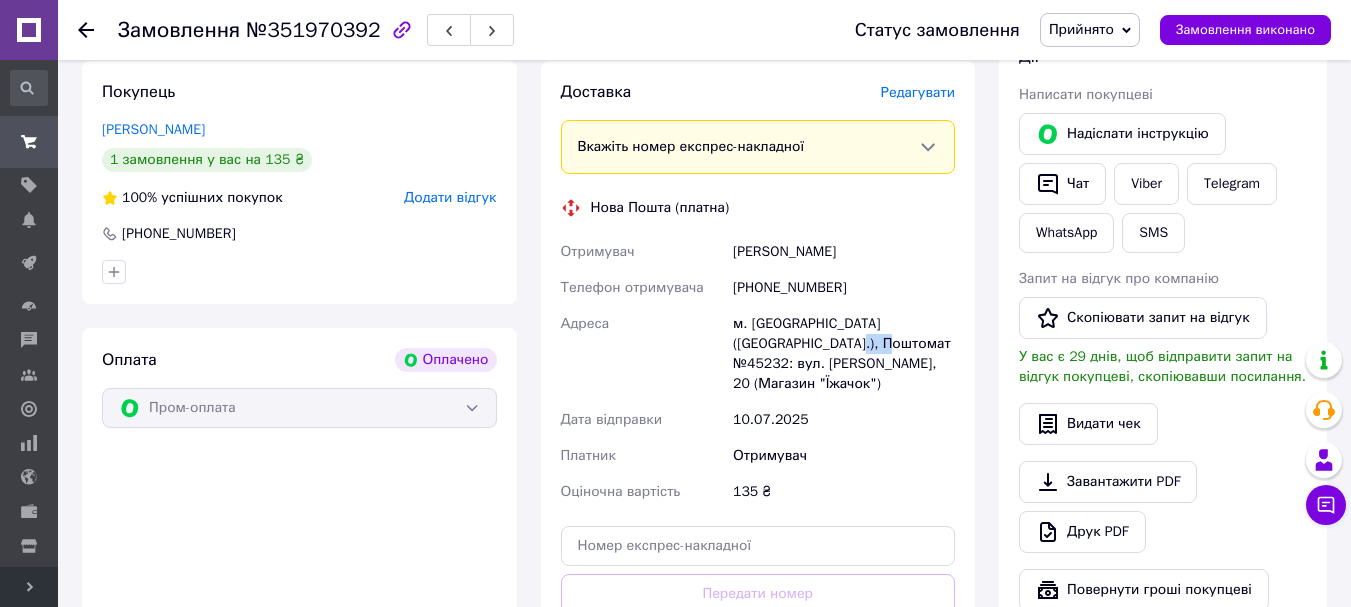 drag, startPoint x: 820, startPoint y: 346, endPoint x: 853, endPoint y: 346, distance: 33 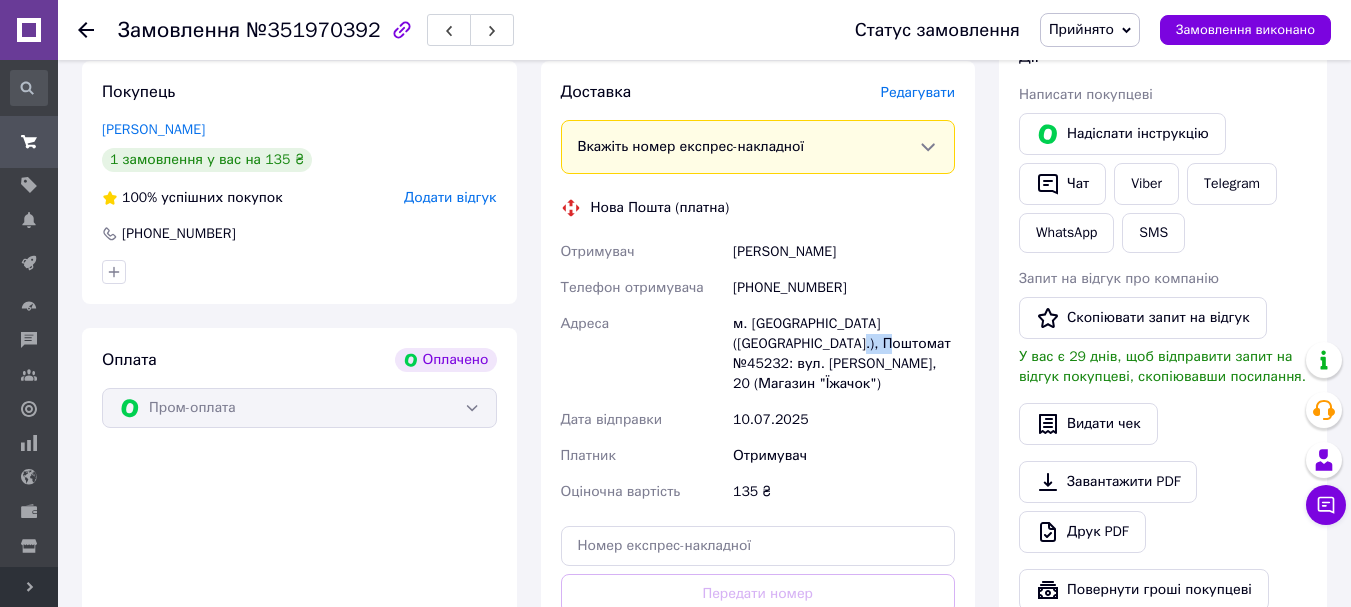 scroll, scrollTop: 600, scrollLeft: 0, axis: vertical 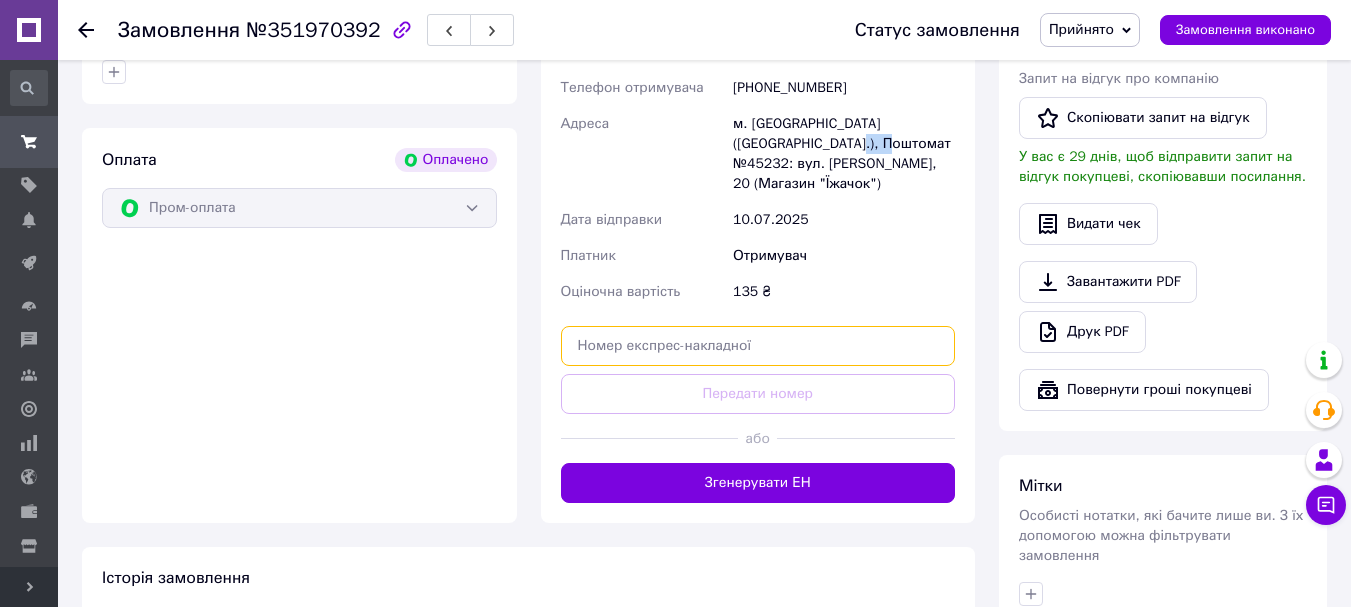 click at bounding box center (758, 346) 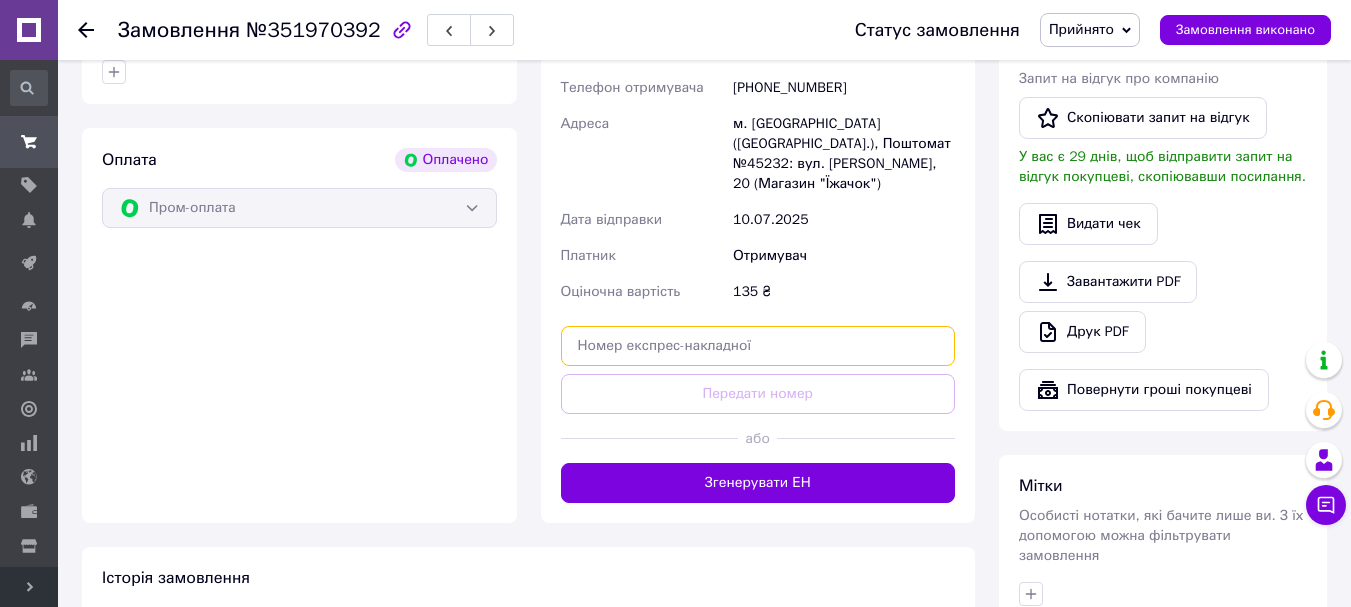 paste on "20451203259798" 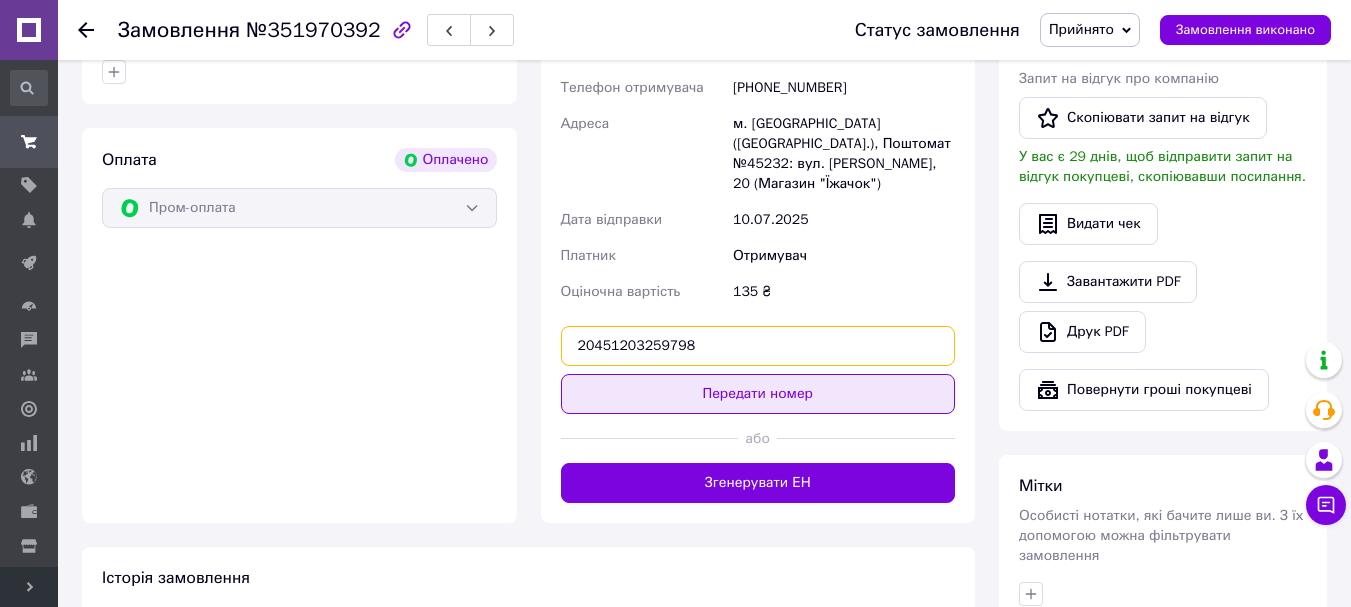 type on "20451203259798" 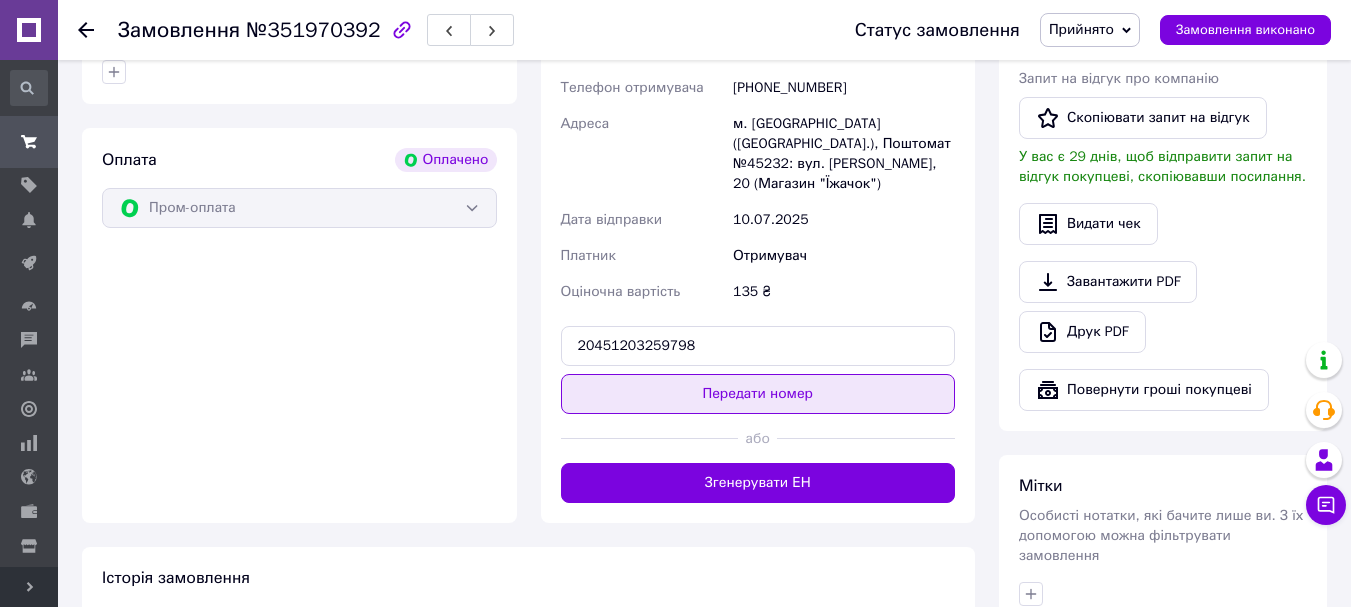 click on "Передати номер" at bounding box center [758, 394] 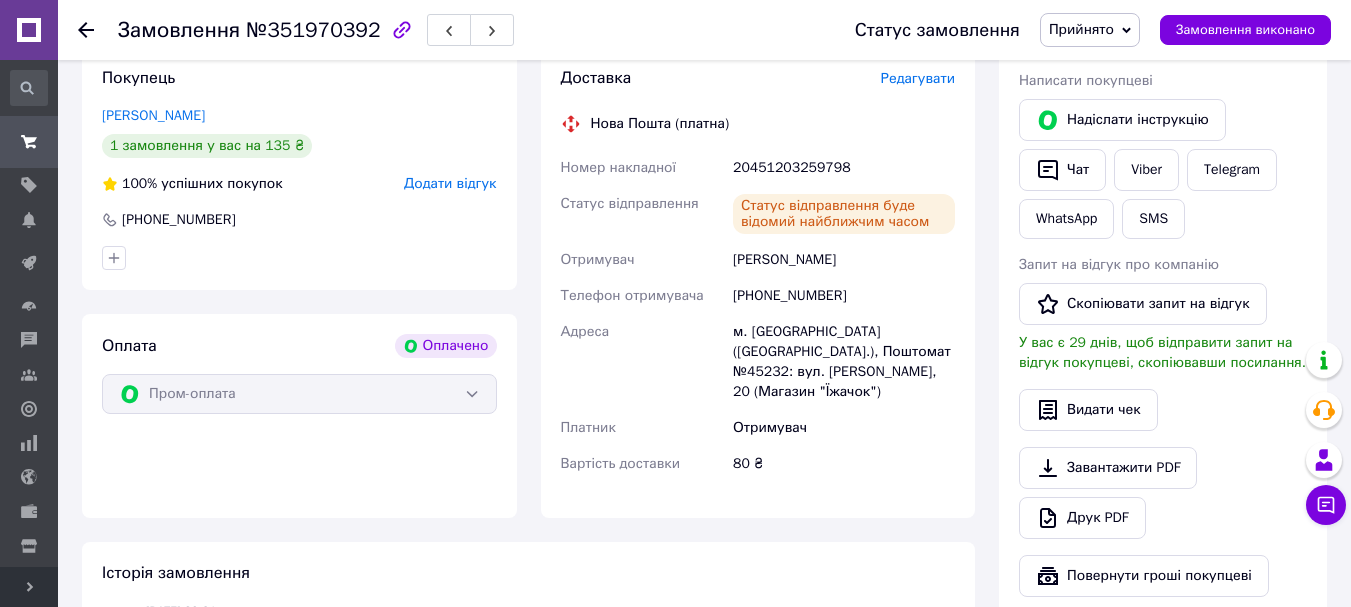 scroll, scrollTop: 100, scrollLeft: 0, axis: vertical 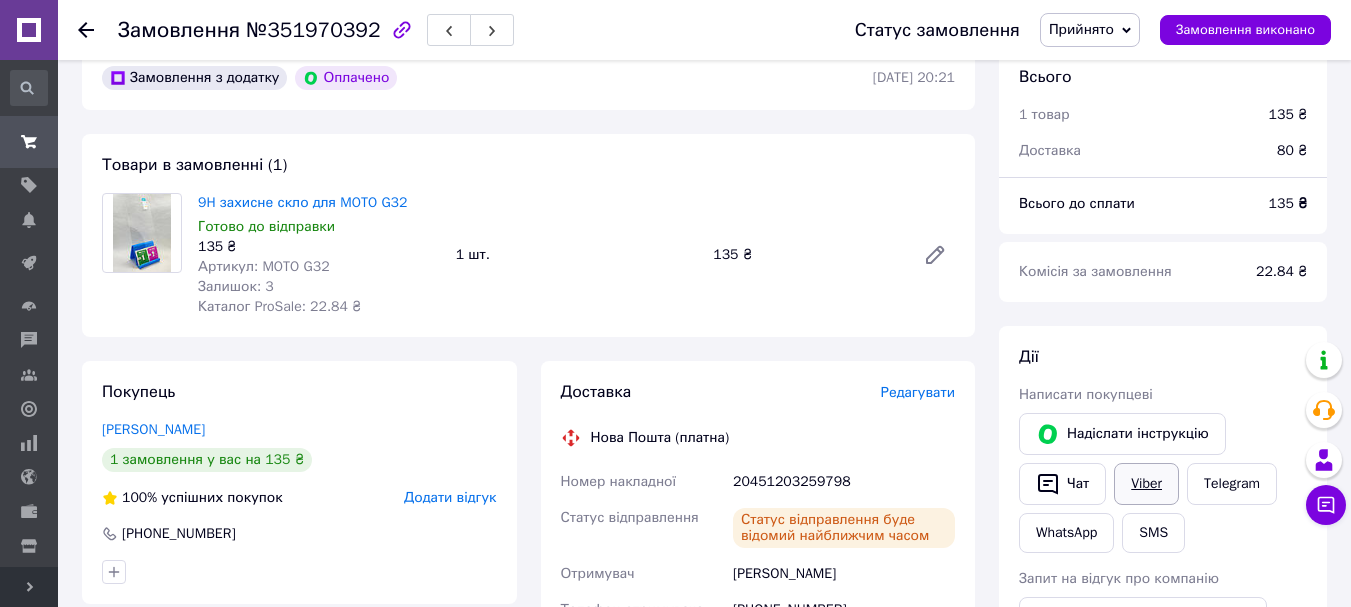 click on "Viber" at bounding box center [1146, 484] 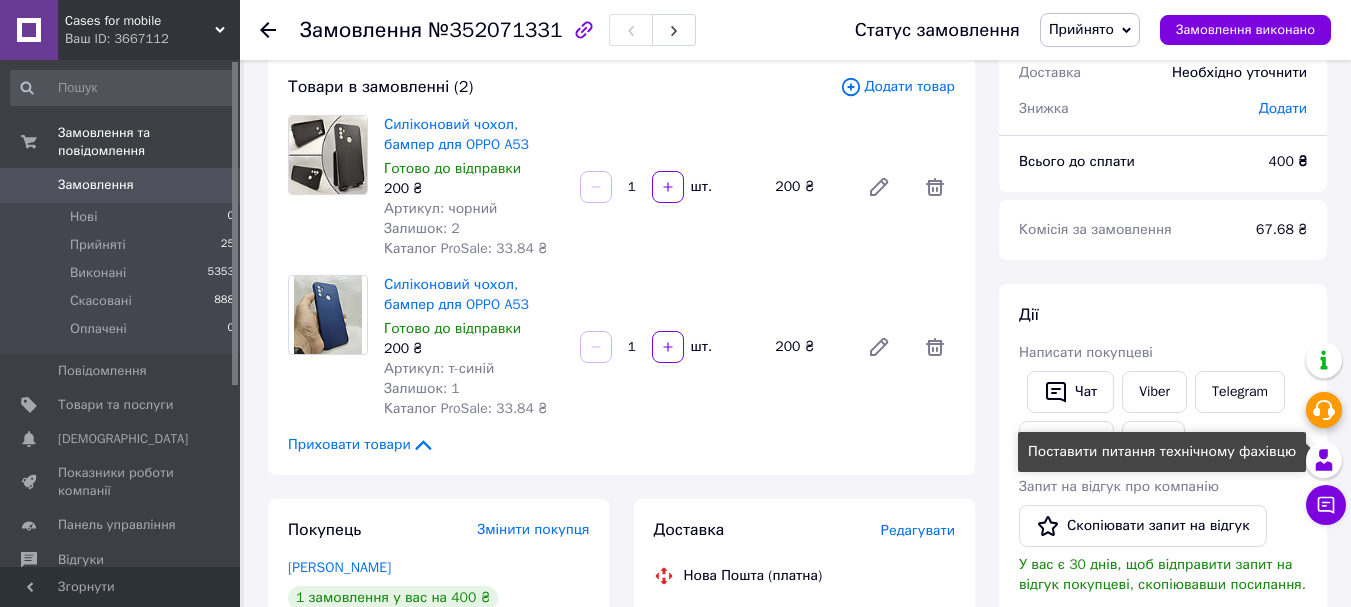 scroll, scrollTop: 300, scrollLeft: 0, axis: vertical 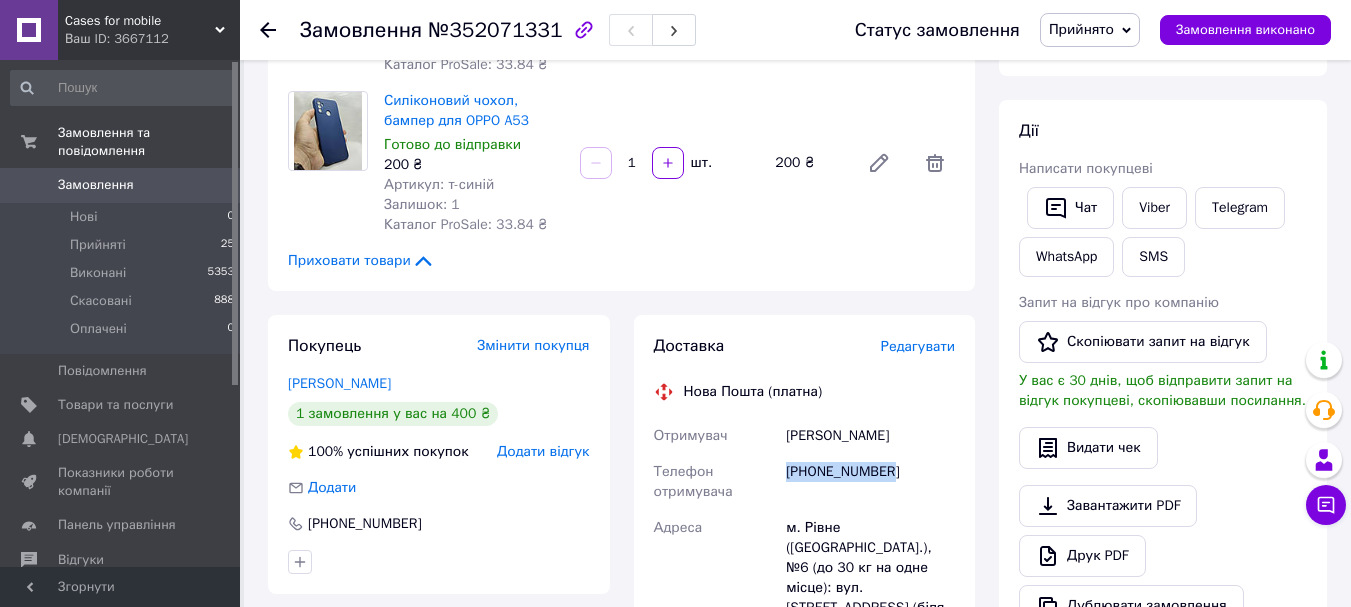 drag, startPoint x: 890, startPoint y: 478, endPoint x: 787, endPoint y: 472, distance: 103.17461 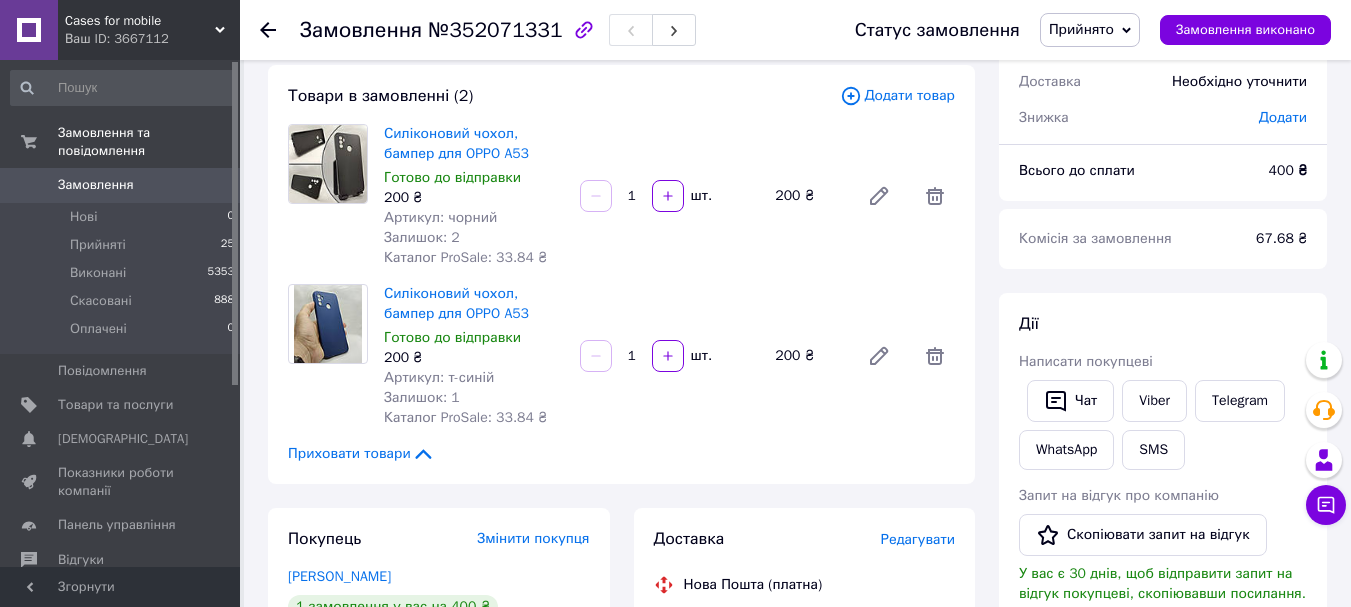 scroll, scrollTop: 500, scrollLeft: 0, axis: vertical 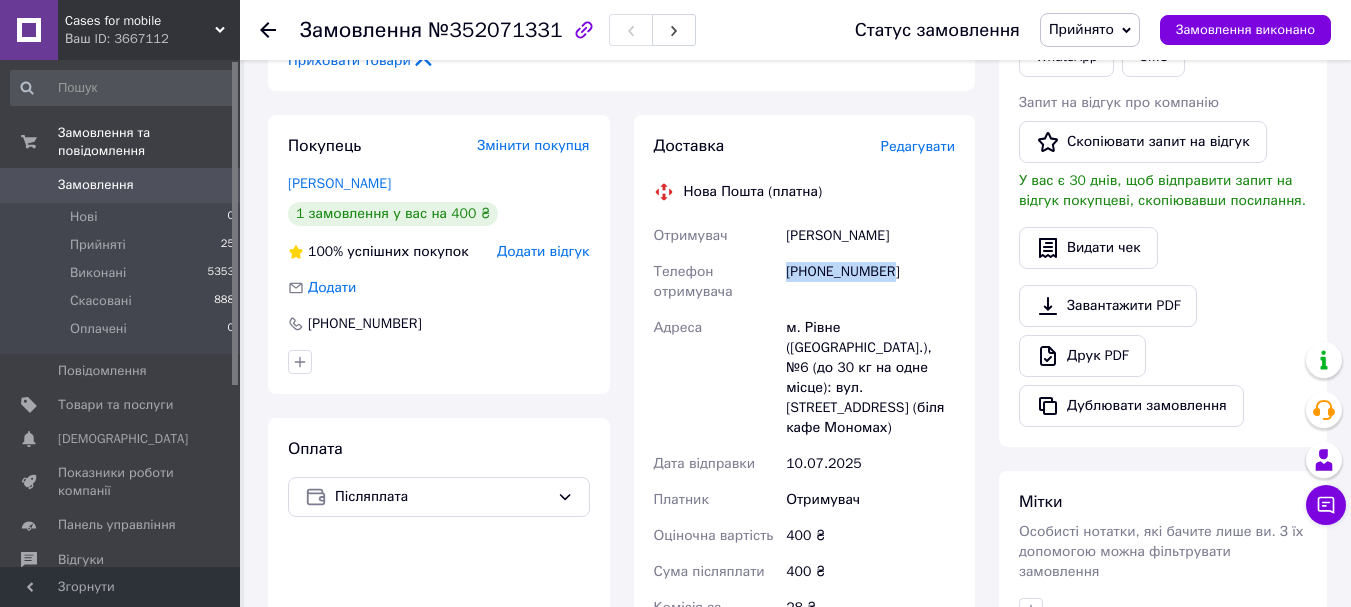 drag, startPoint x: 789, startPoint y: 236, endPoint x: 953, endPoint y: 231, distance: 164.0762 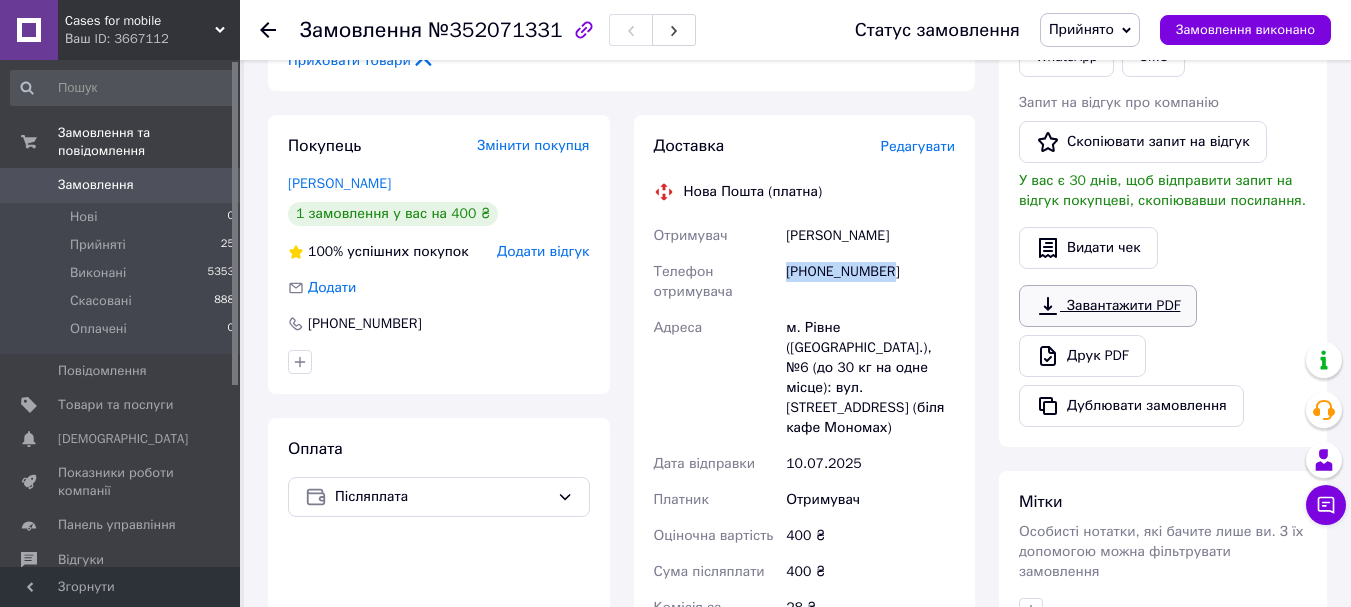 copy on "[PERSON_NAME]" 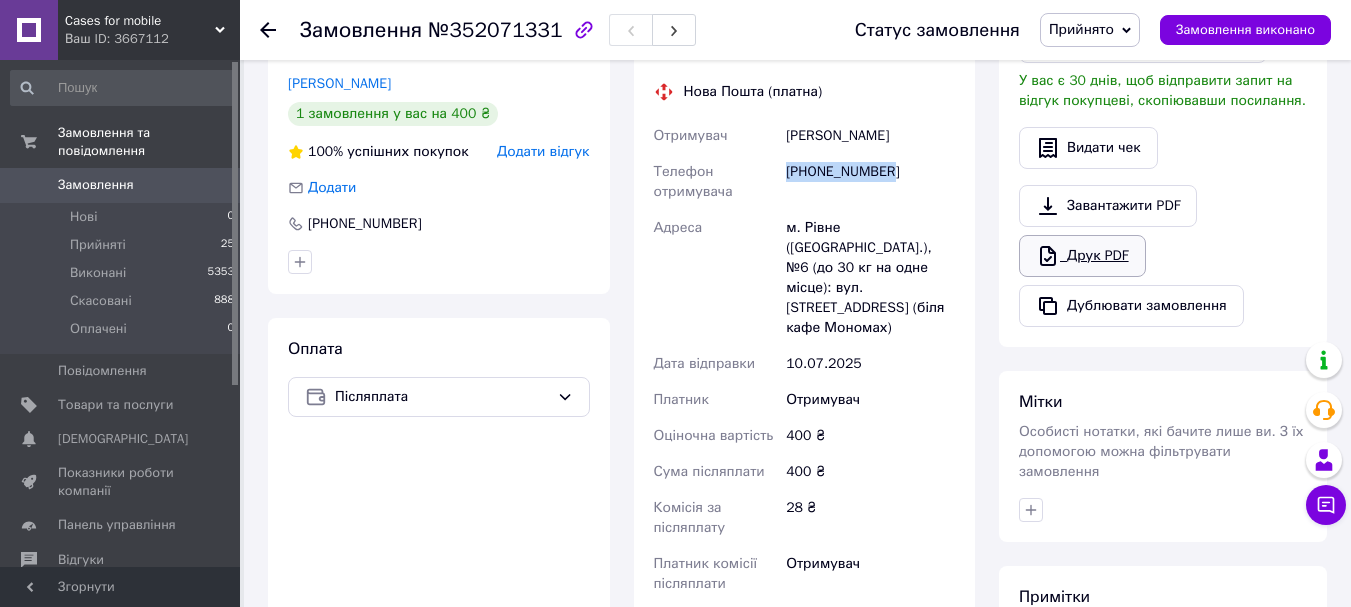 scroll, scrollTop: 800, scrollLeft: 0, axis: vertical 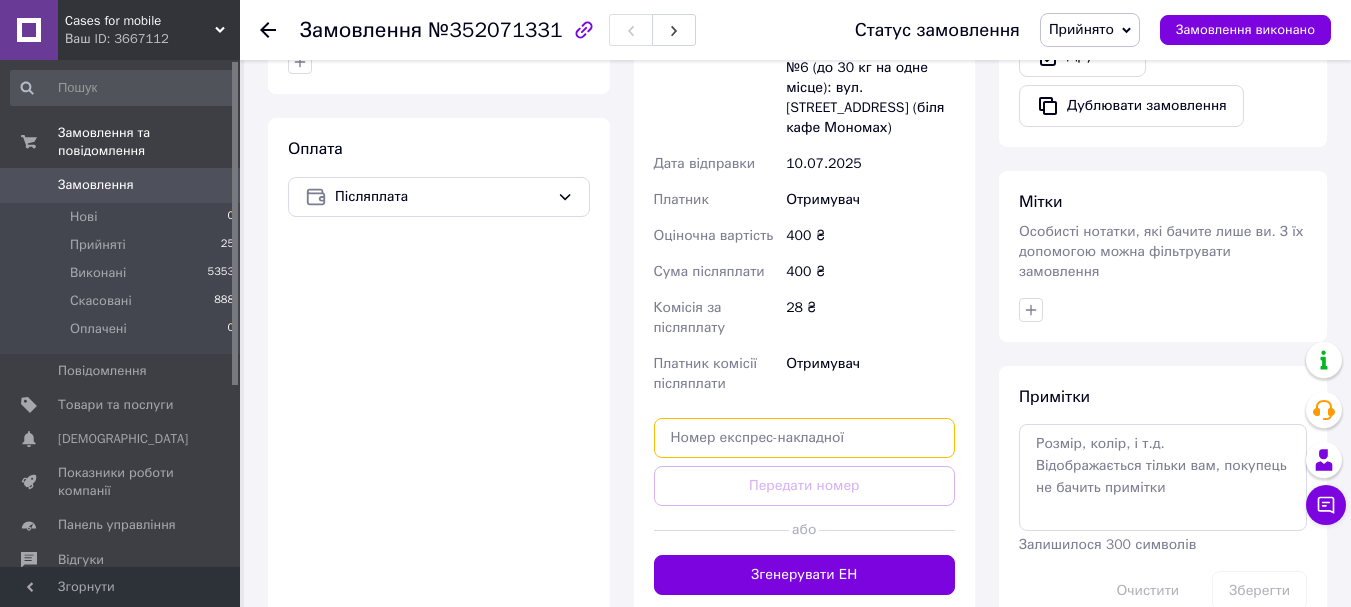 click at bounding box center [805, 438] 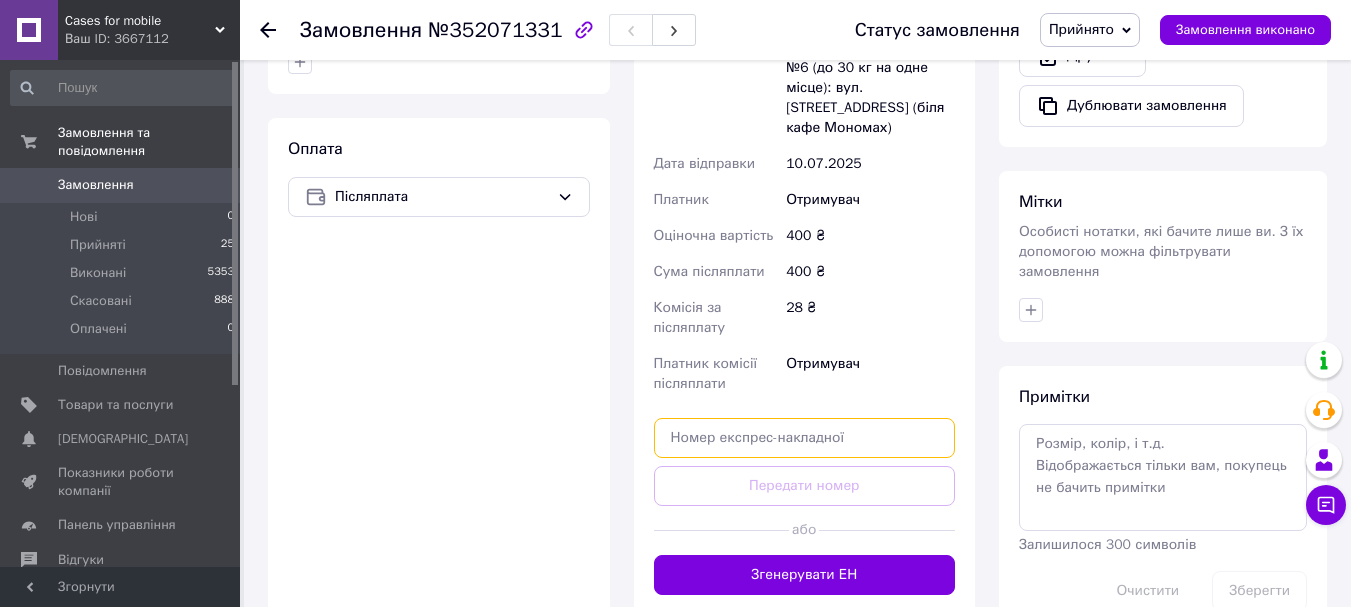 paste on "20451203269626" 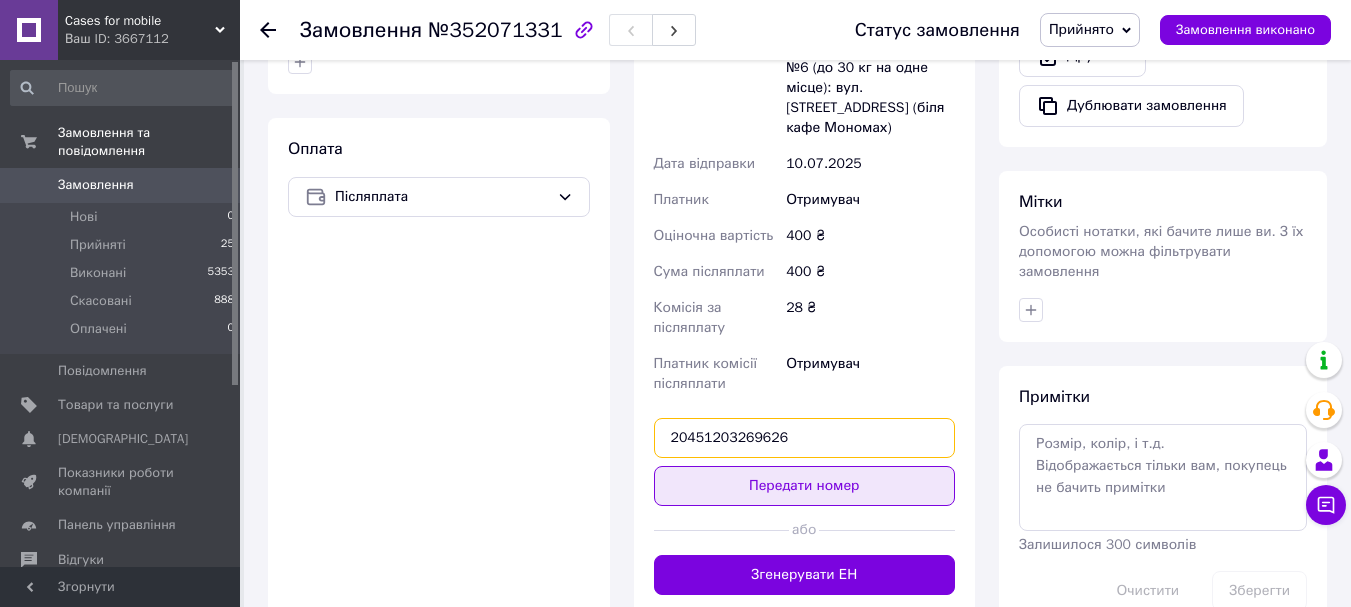type on "20451203269626" 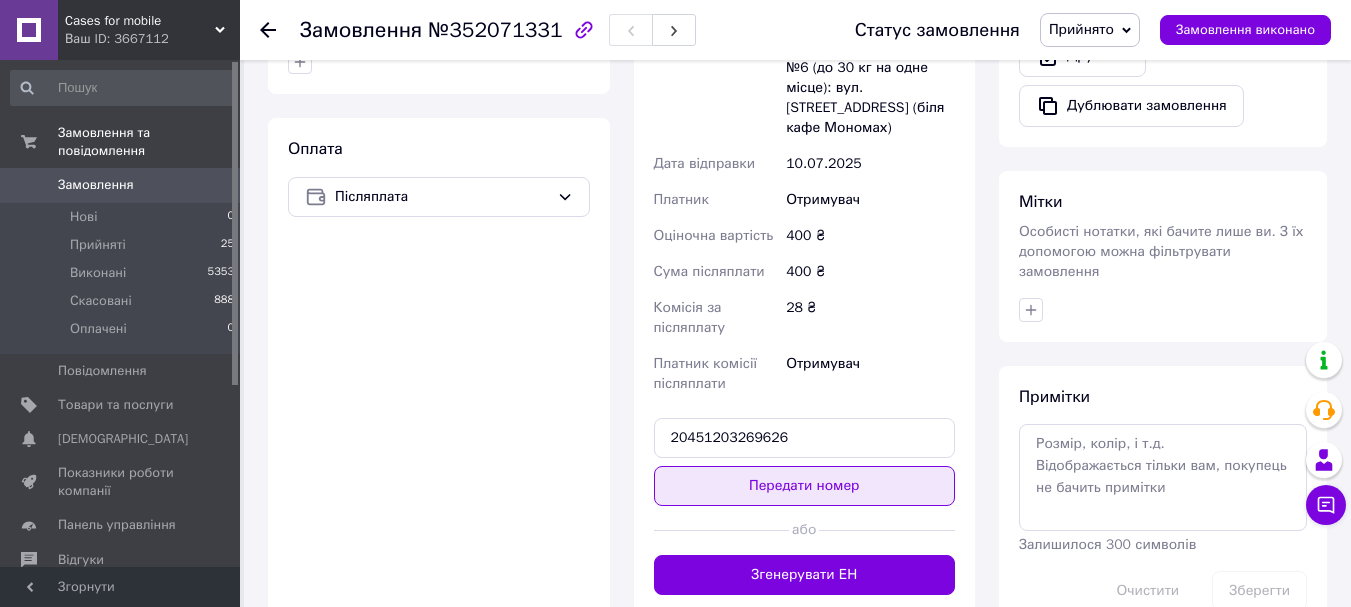 click on "Передати номер" at bounding box center [805, 486] 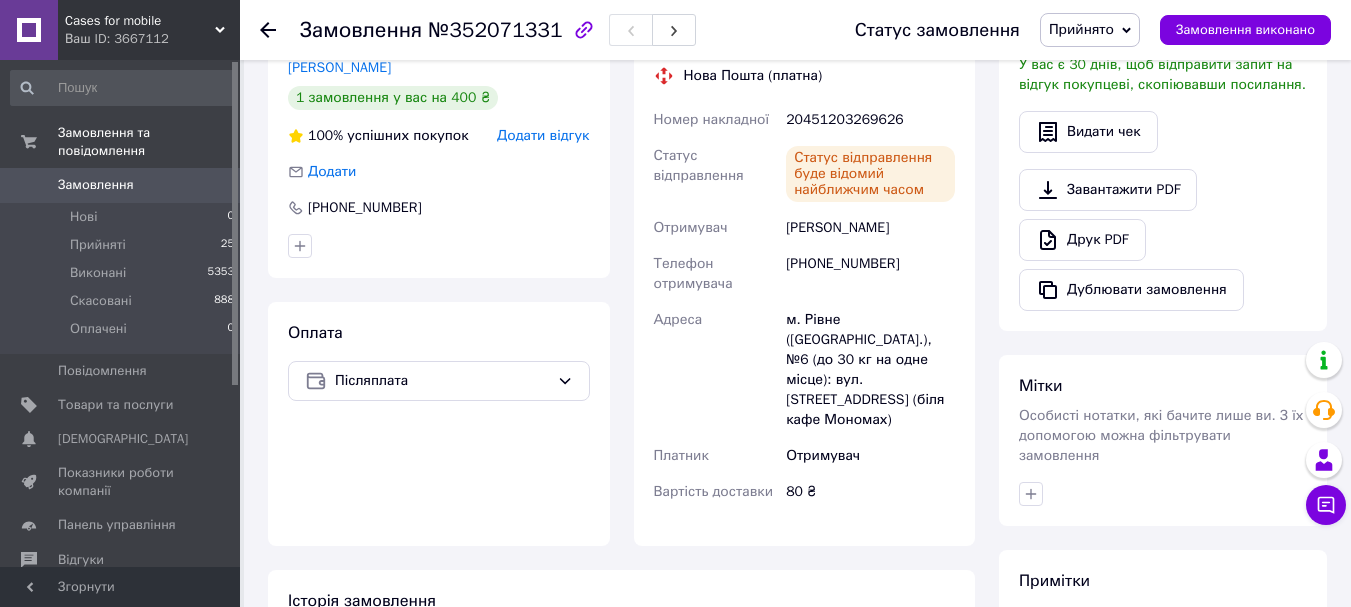 scroll, scrollTop: 400, scrollLeft: 0, axis: vertical 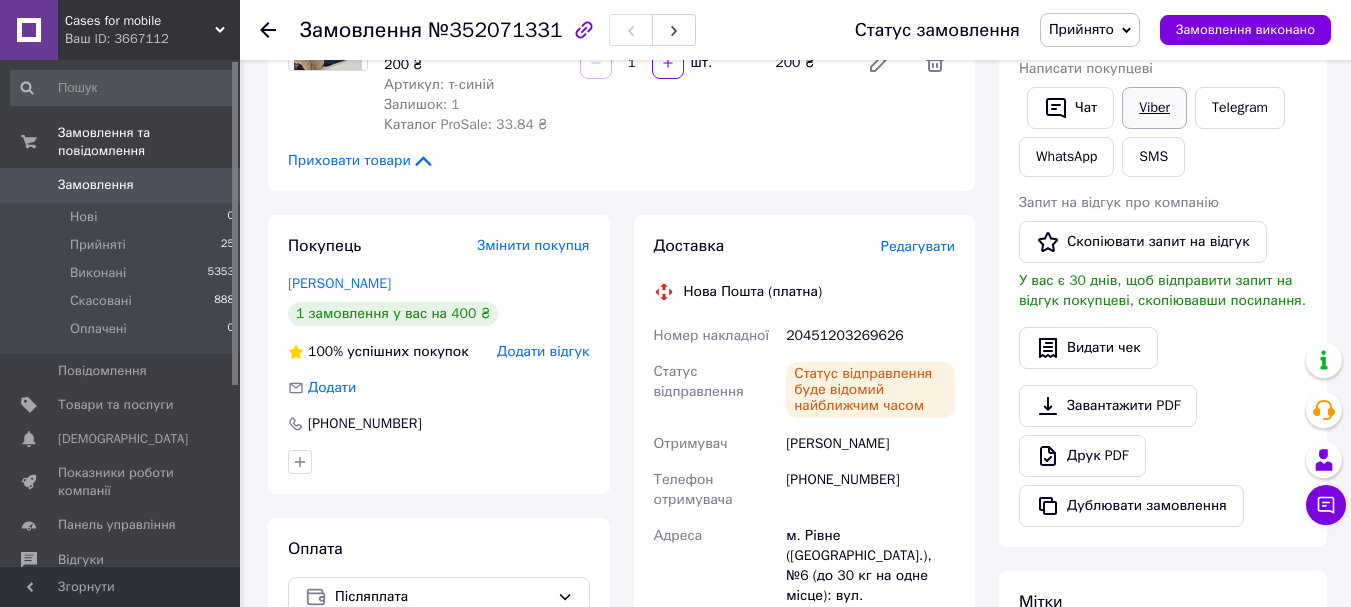 click on "Viber" at bounding box center [1154, 108] 